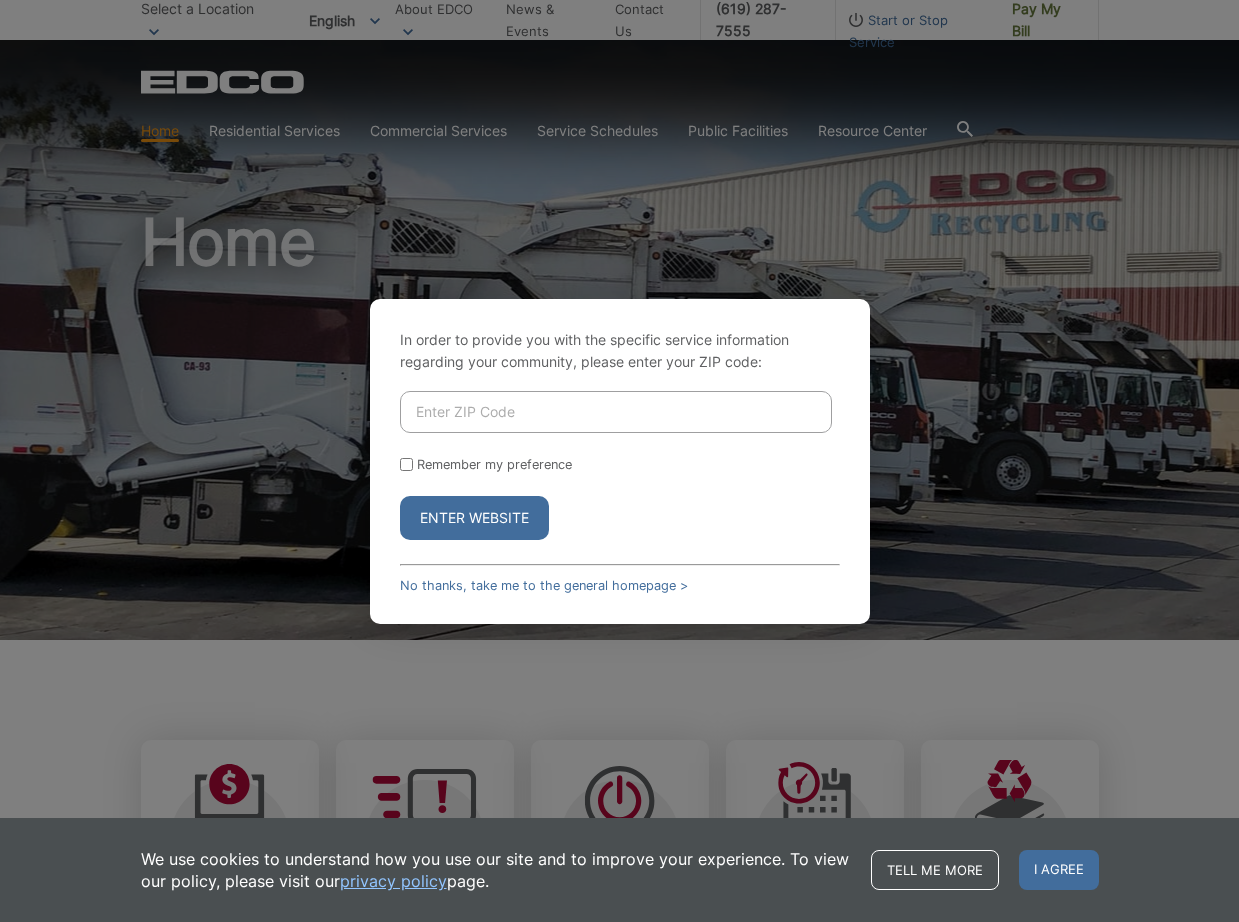 scroll, scrollTop: 0, scrollLeft: 0, axis: both 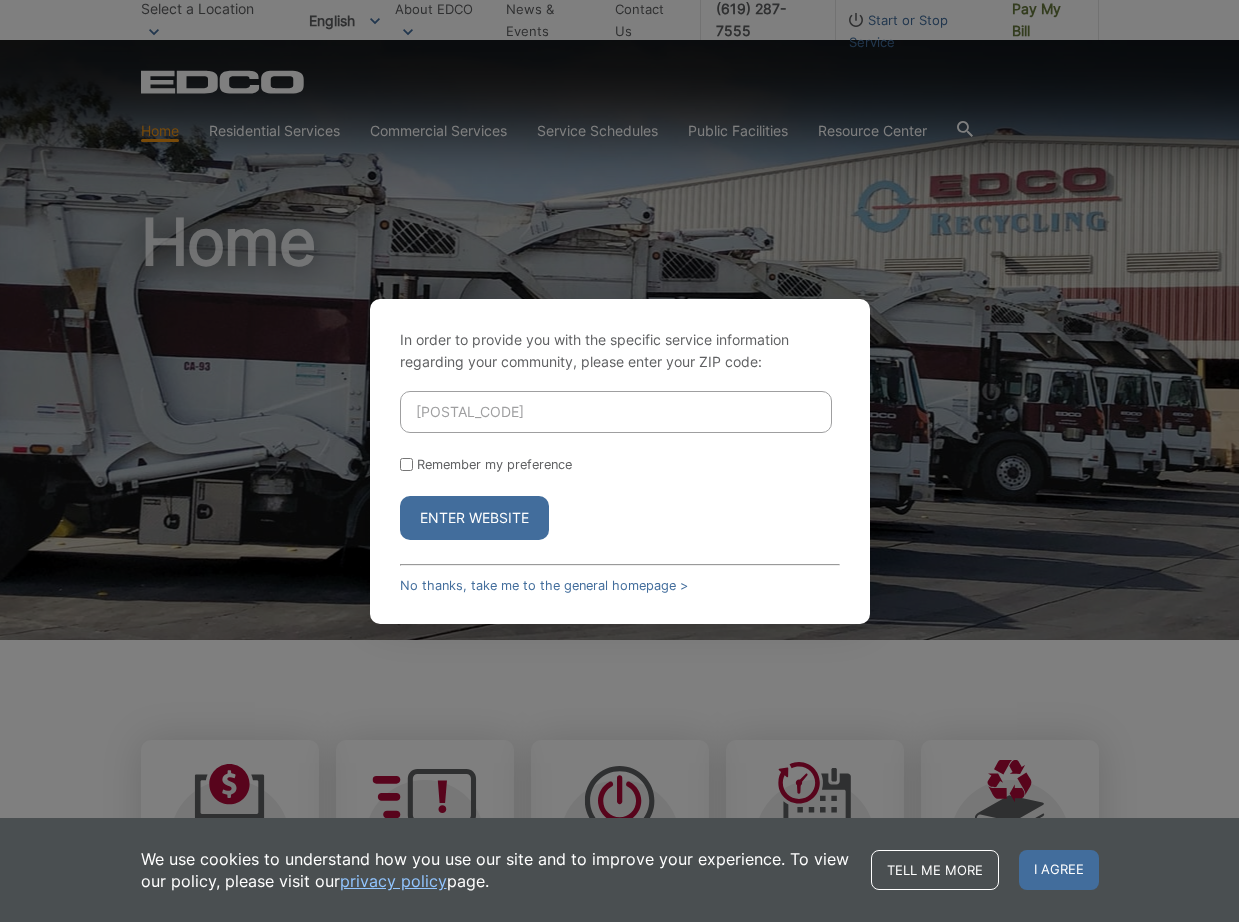 type on "91902" 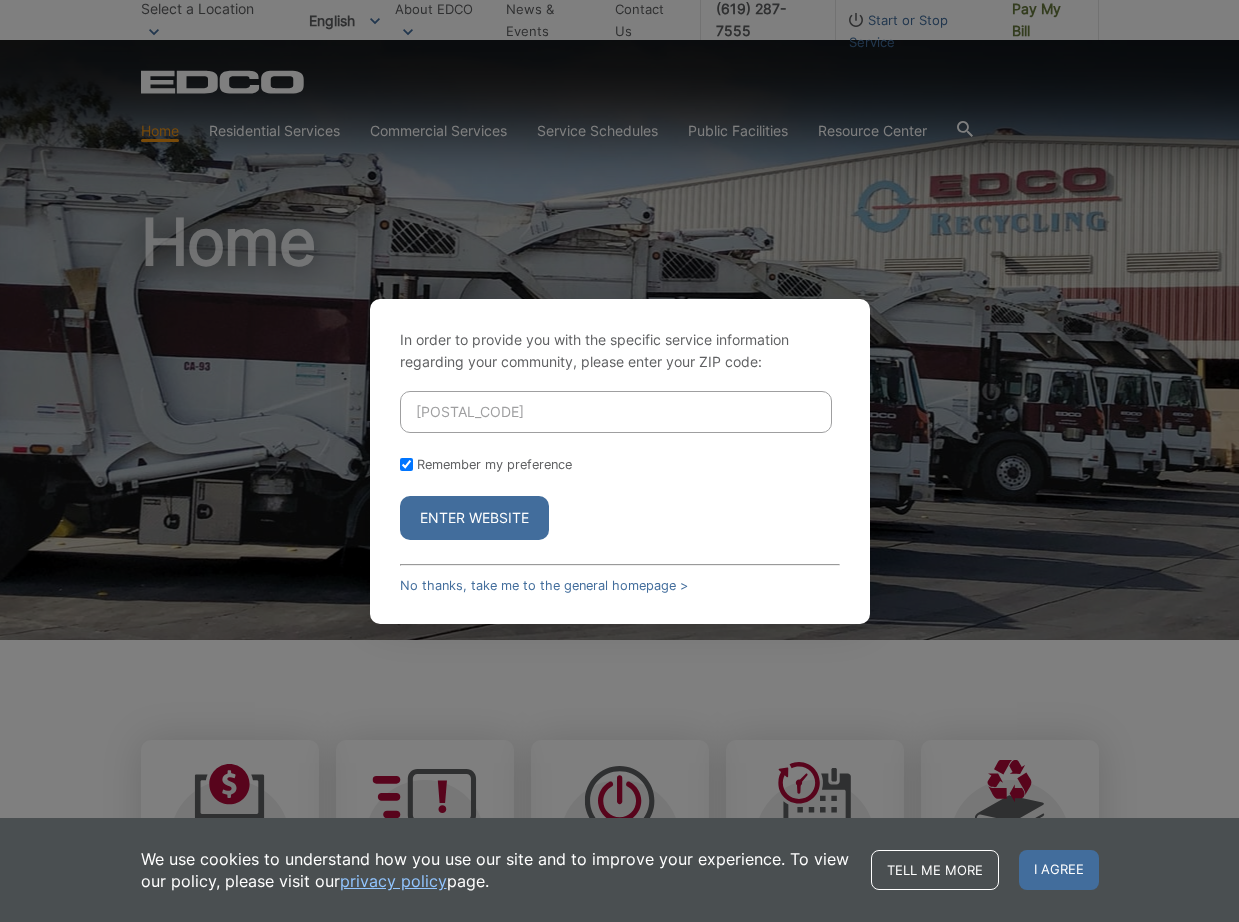 click on "Enter Website" at bounding box center (474, 518) 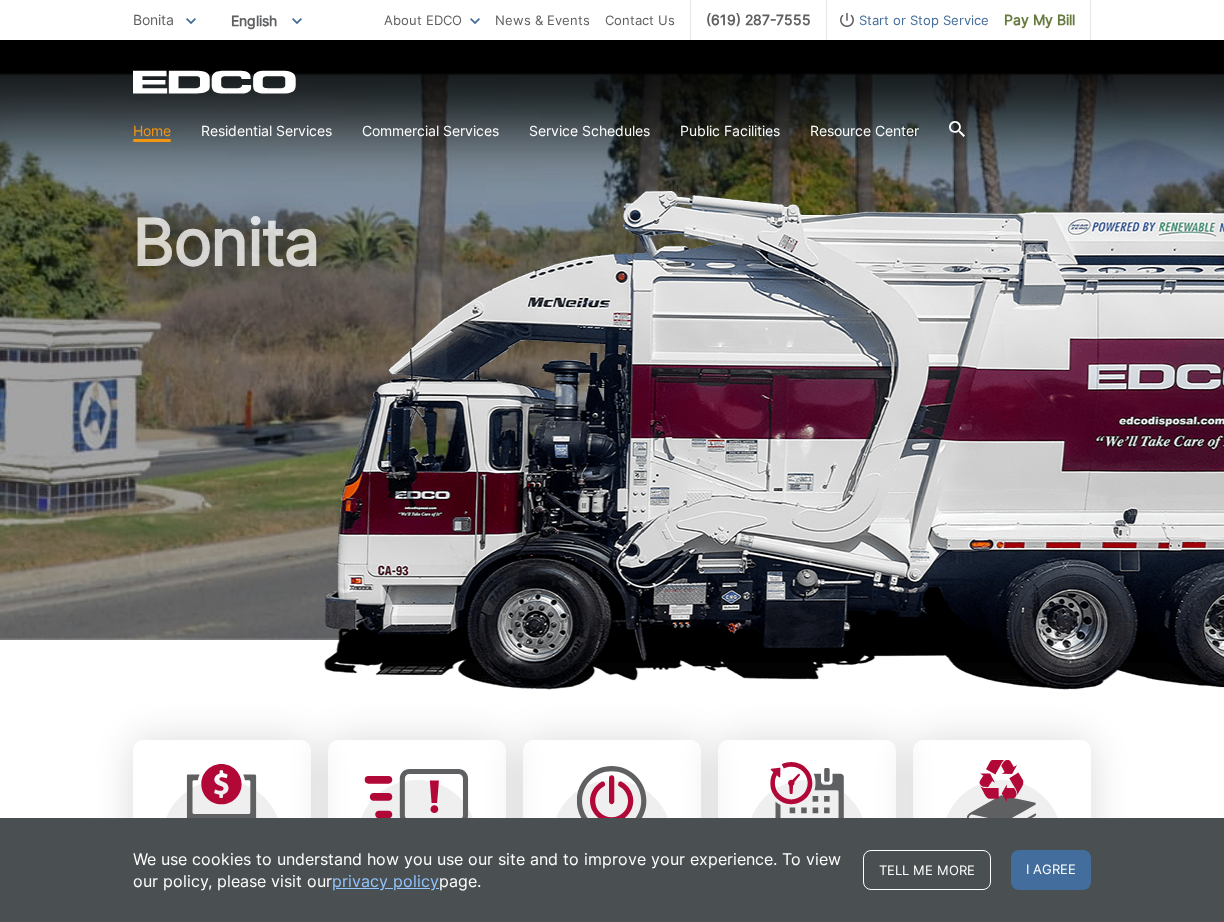 scroll, scrollTop: 200, scrollLeft: 0, axis: vertical 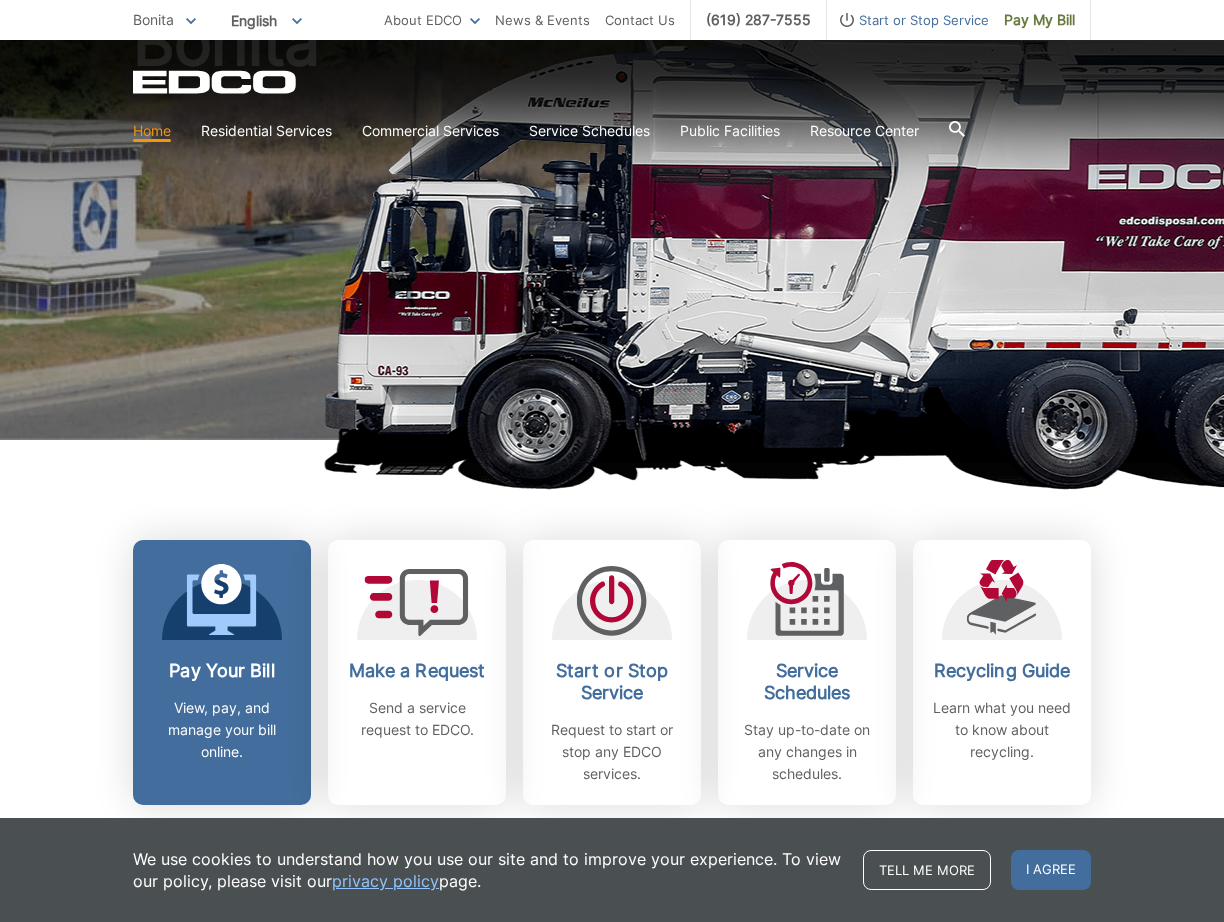 click 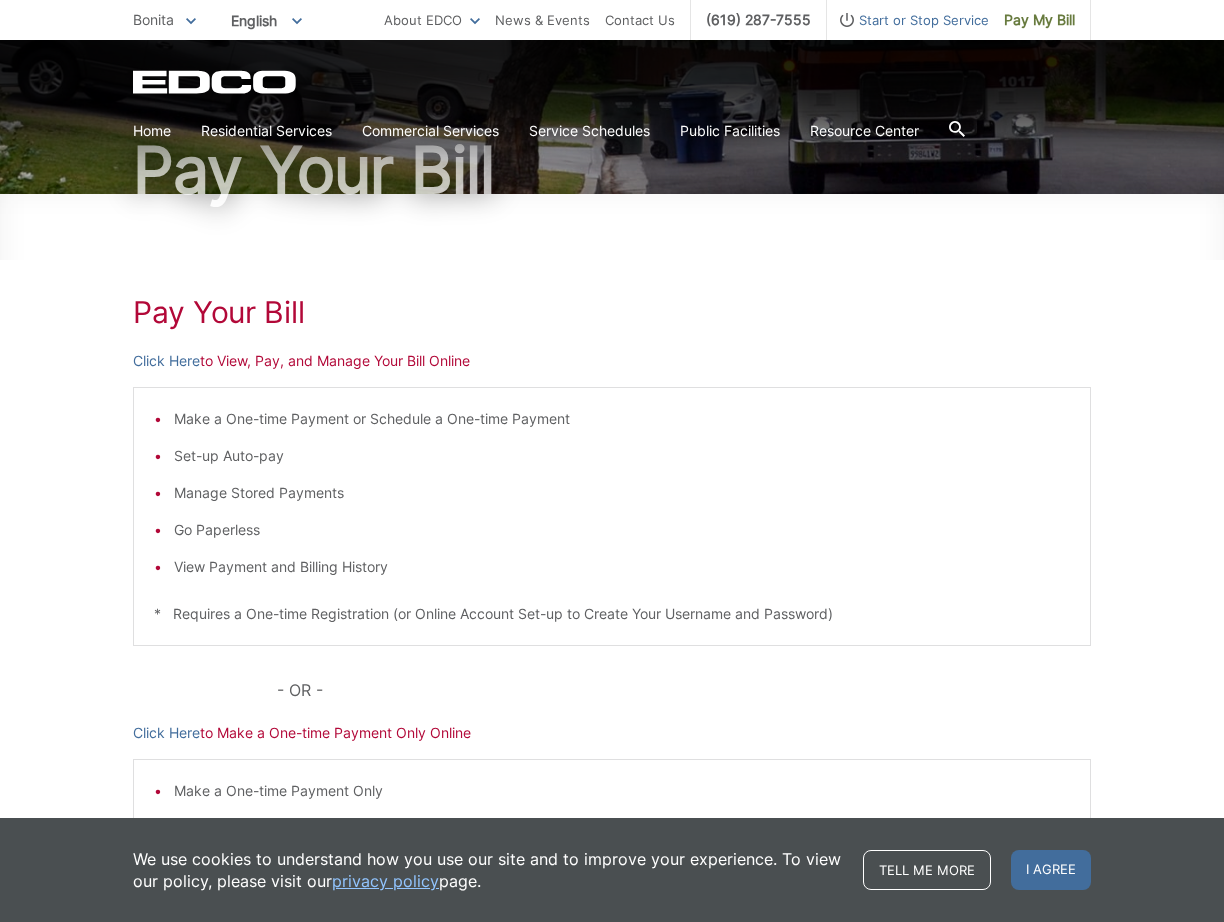 scroll, scrollTop: 0, scrollLeft: 0, axis: both 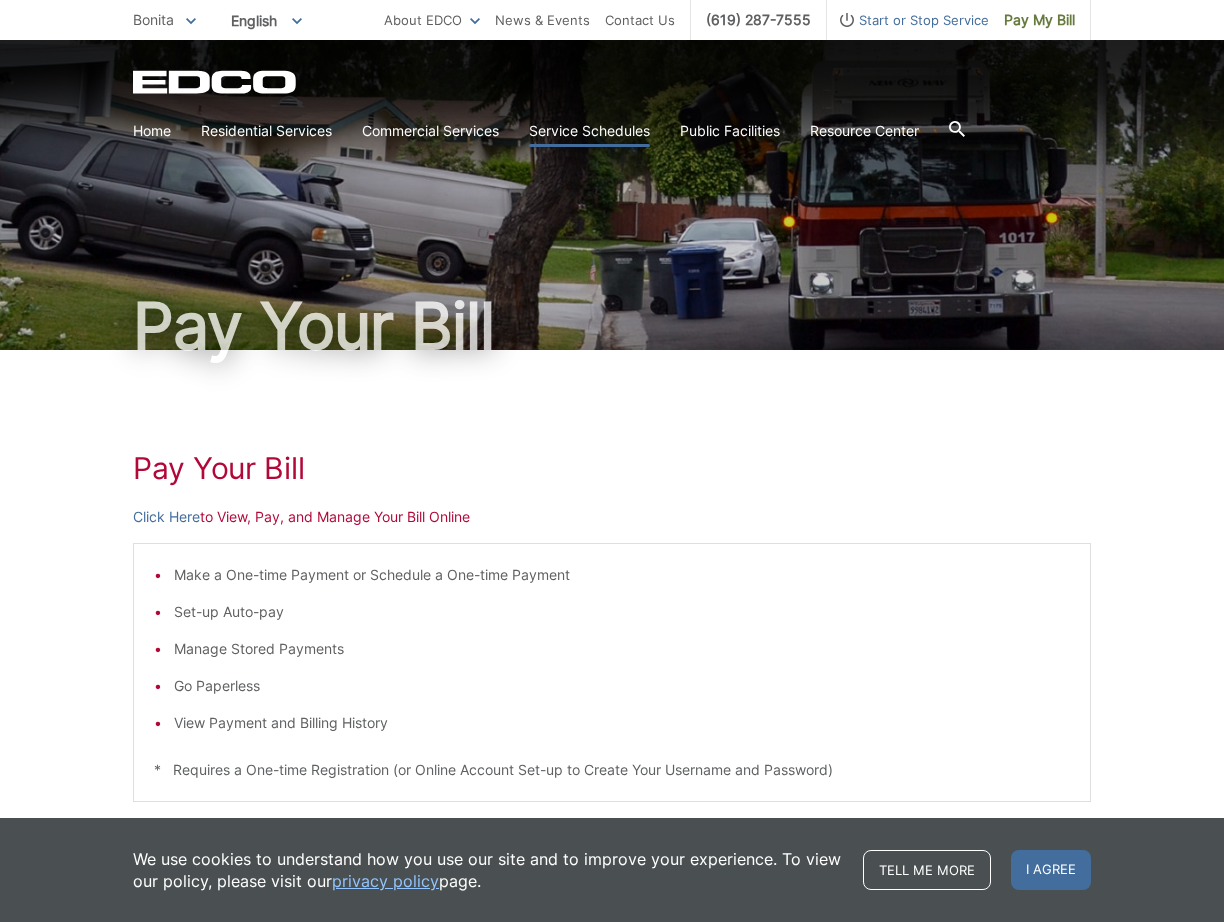 click on "Service Schedules" at bounding box center [589, 131] 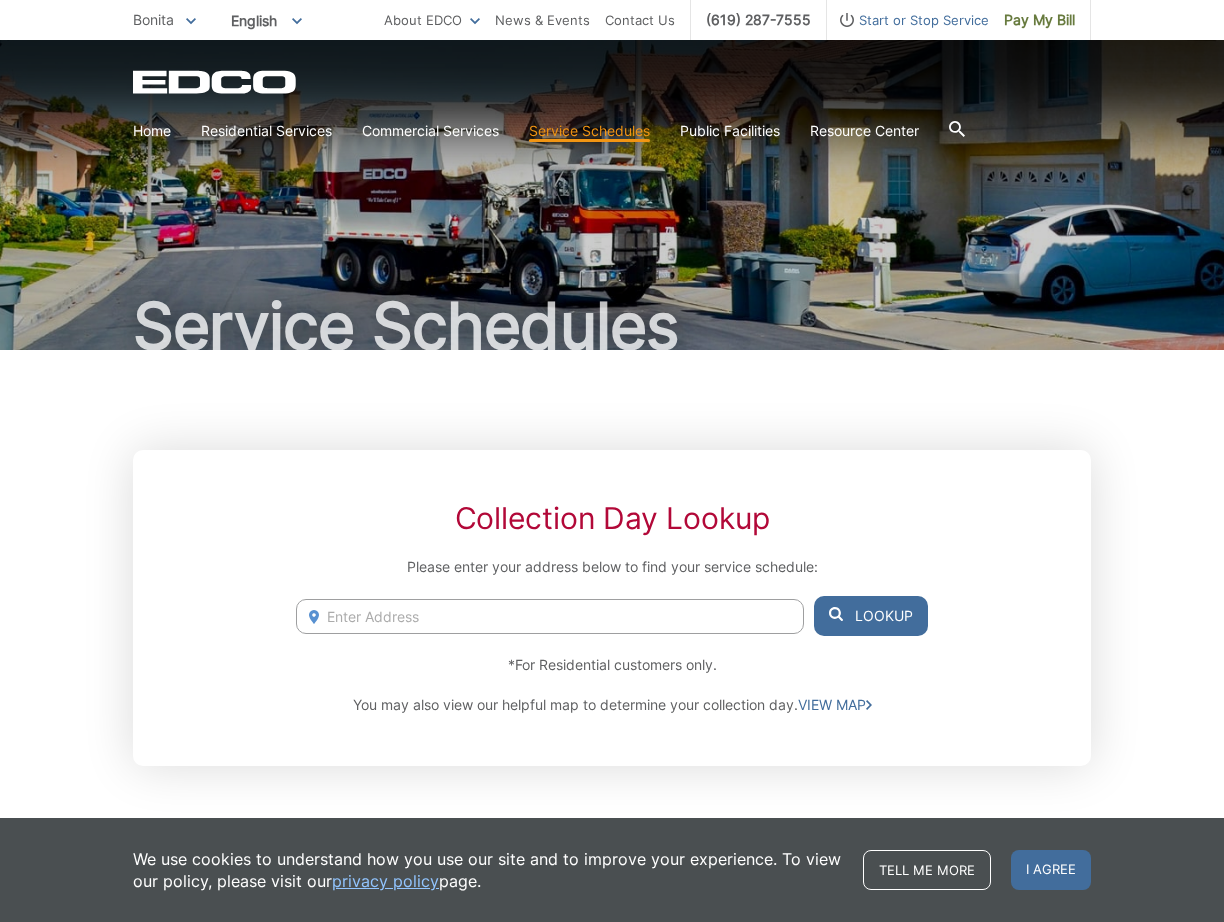 scroll, scrollTop: 0, scrollLeft: 0, axis: both 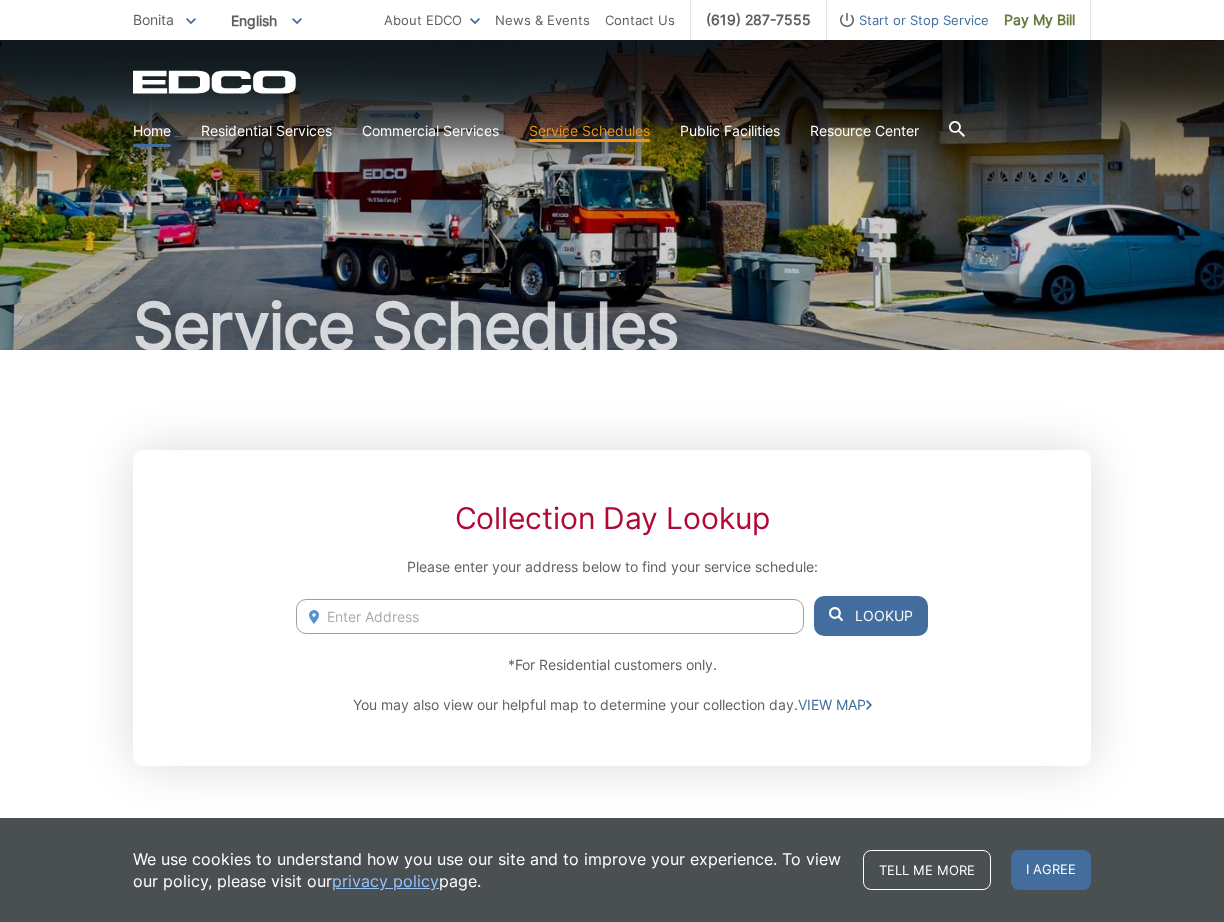 click on "Home" at bounding box center [152, 131] 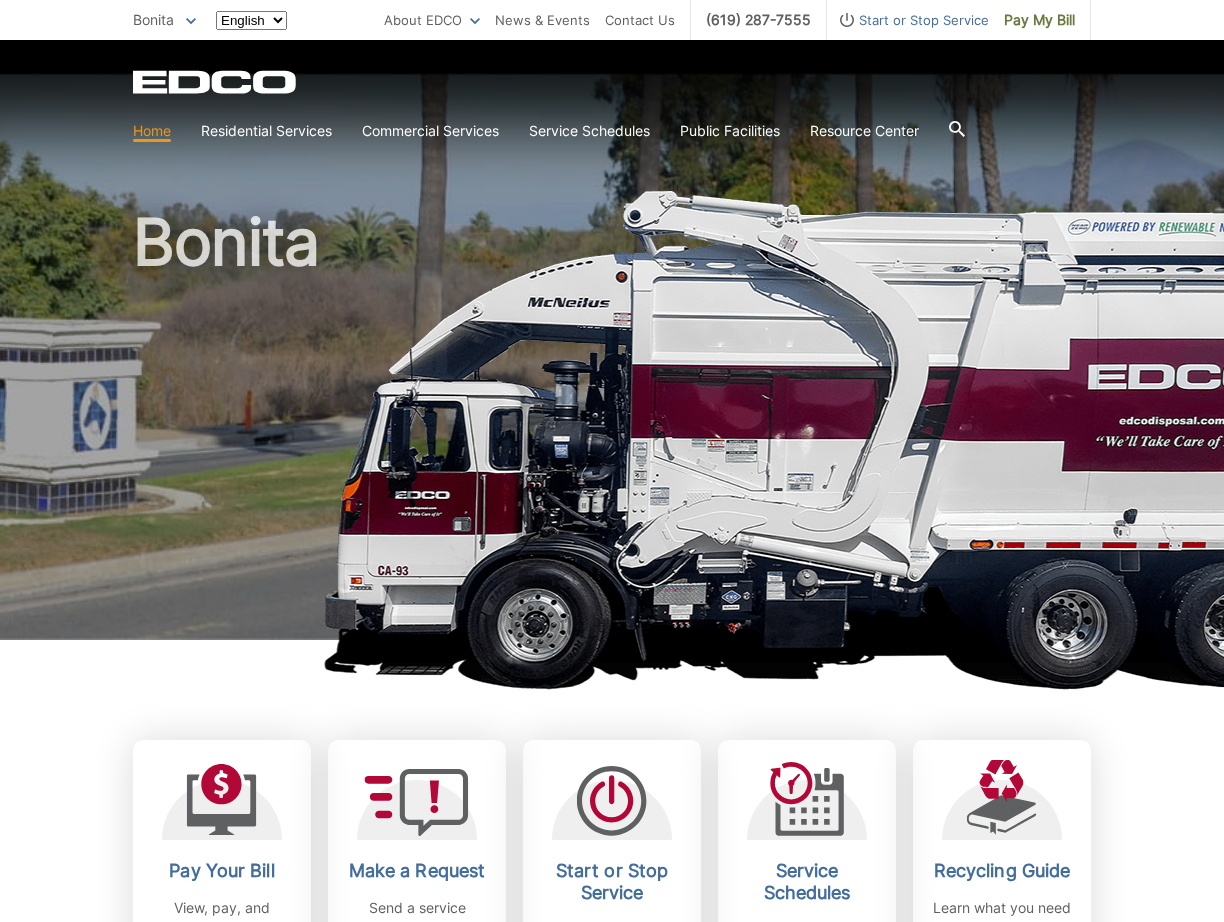 scroll, scrollTop: 0, scrollLeft: 0, axis: both 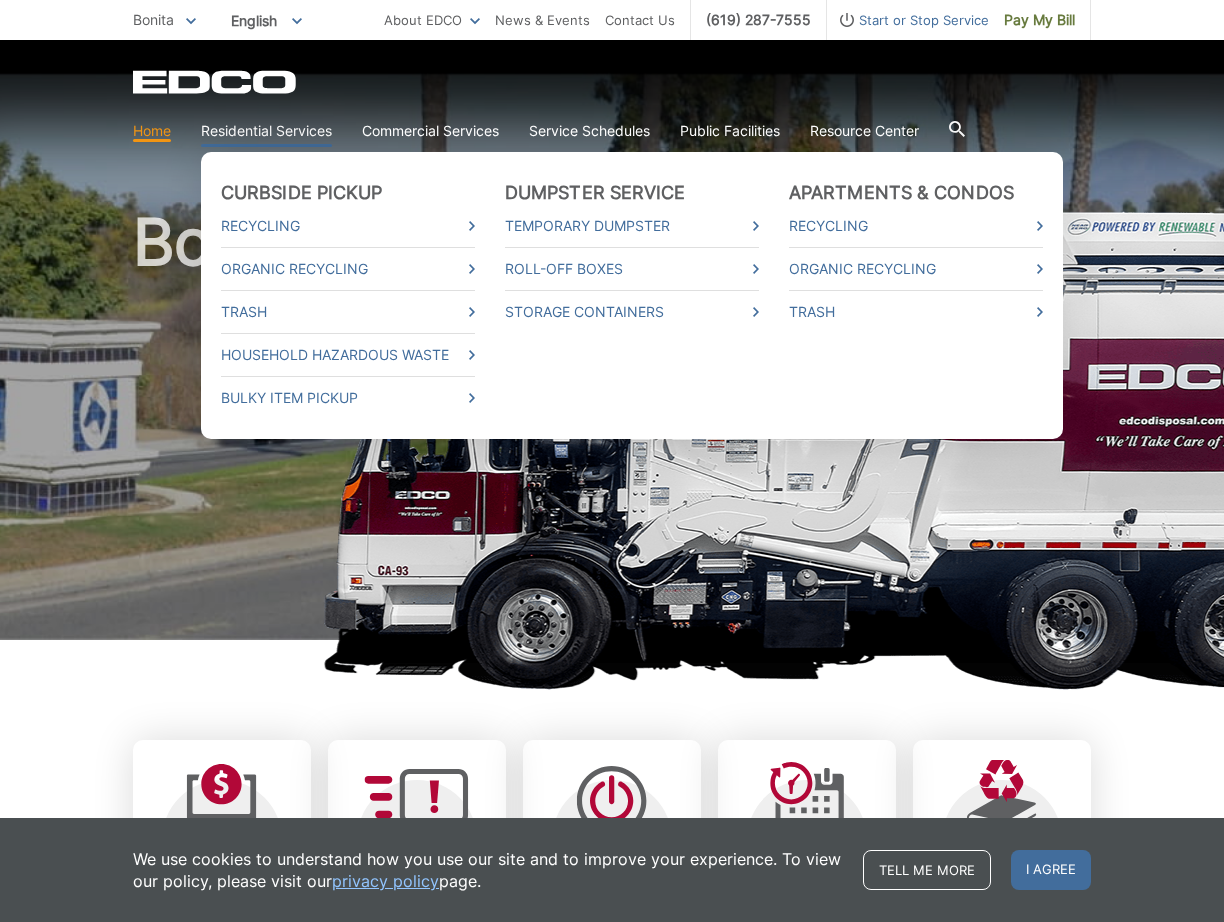 click on "Residential Services" at bounding box center (266, 131) 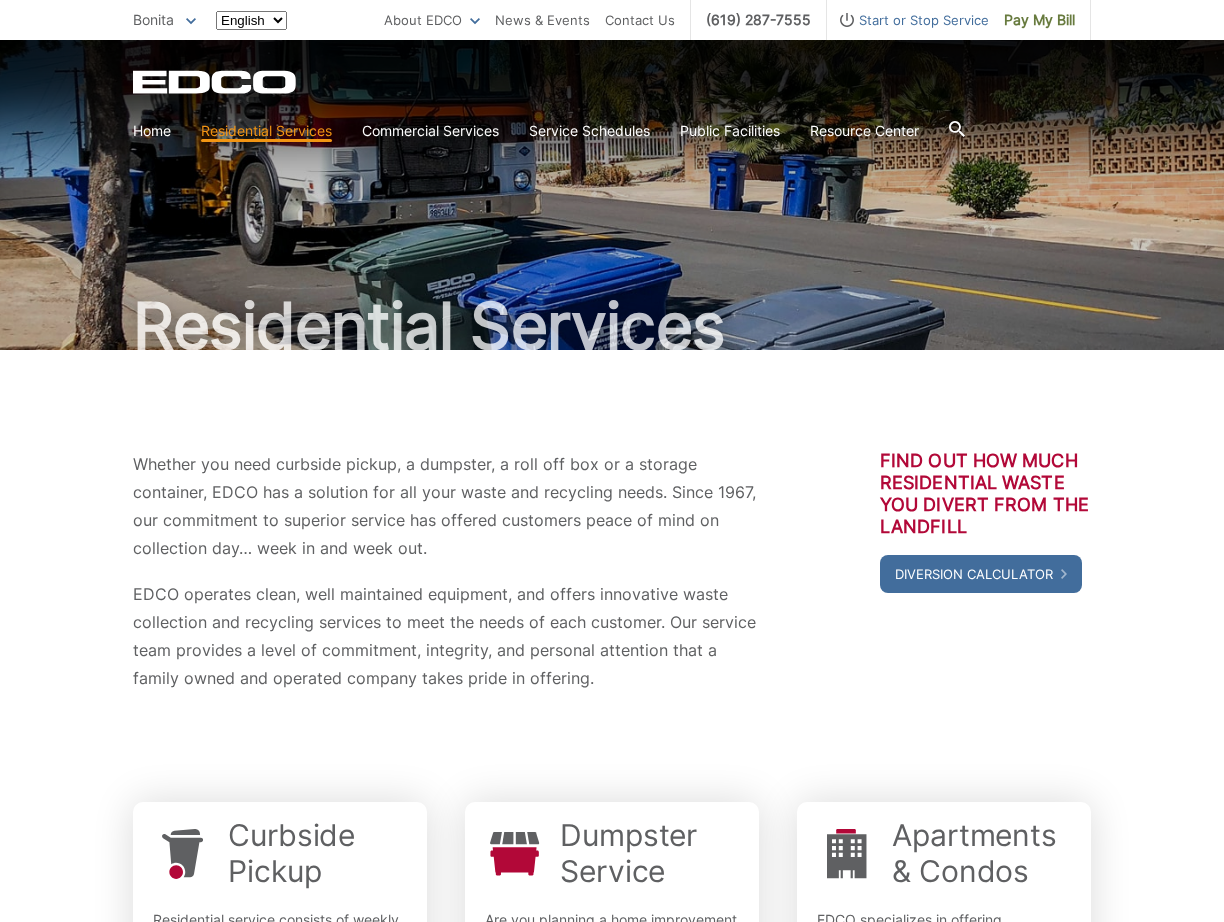 scroll, scrollTop: 0, scrollLeft: 0, axis: both 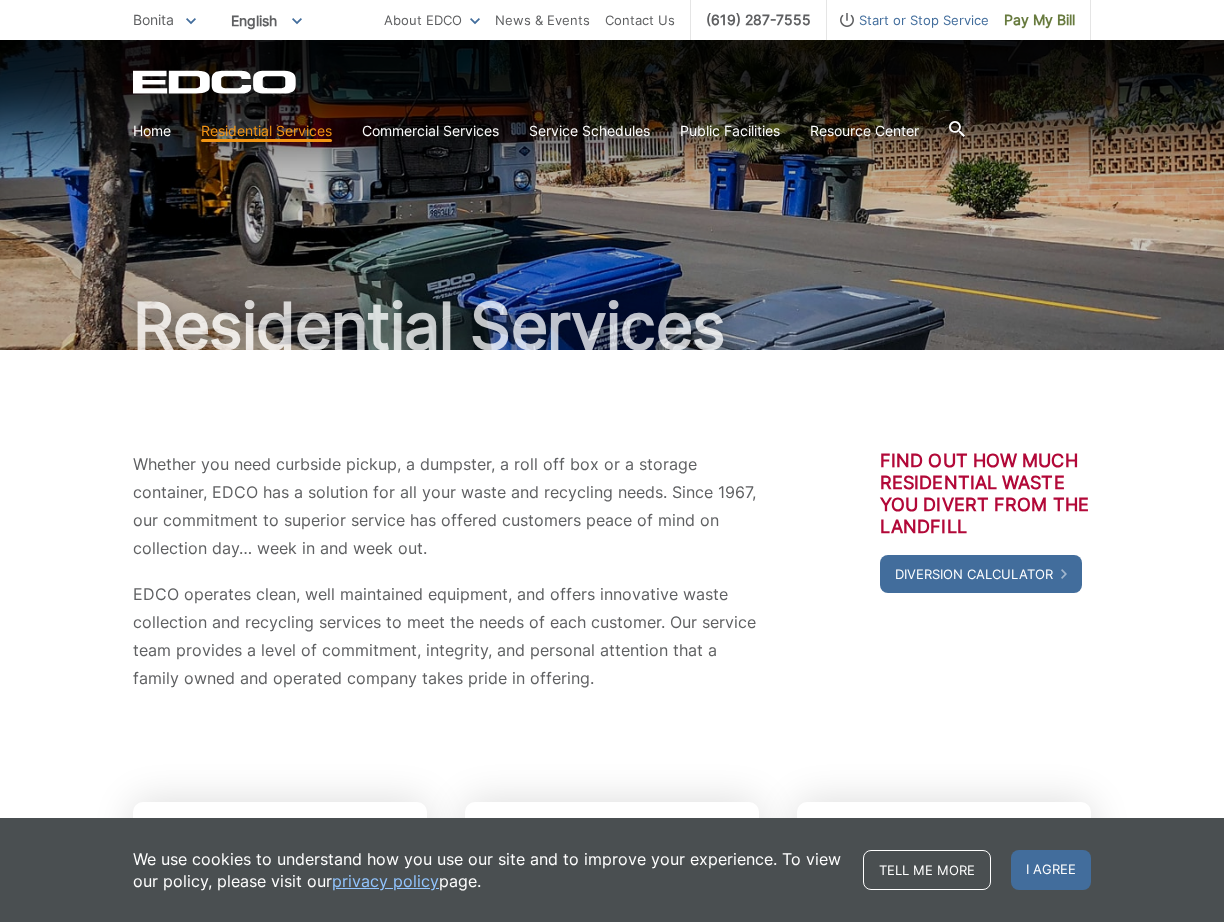 click 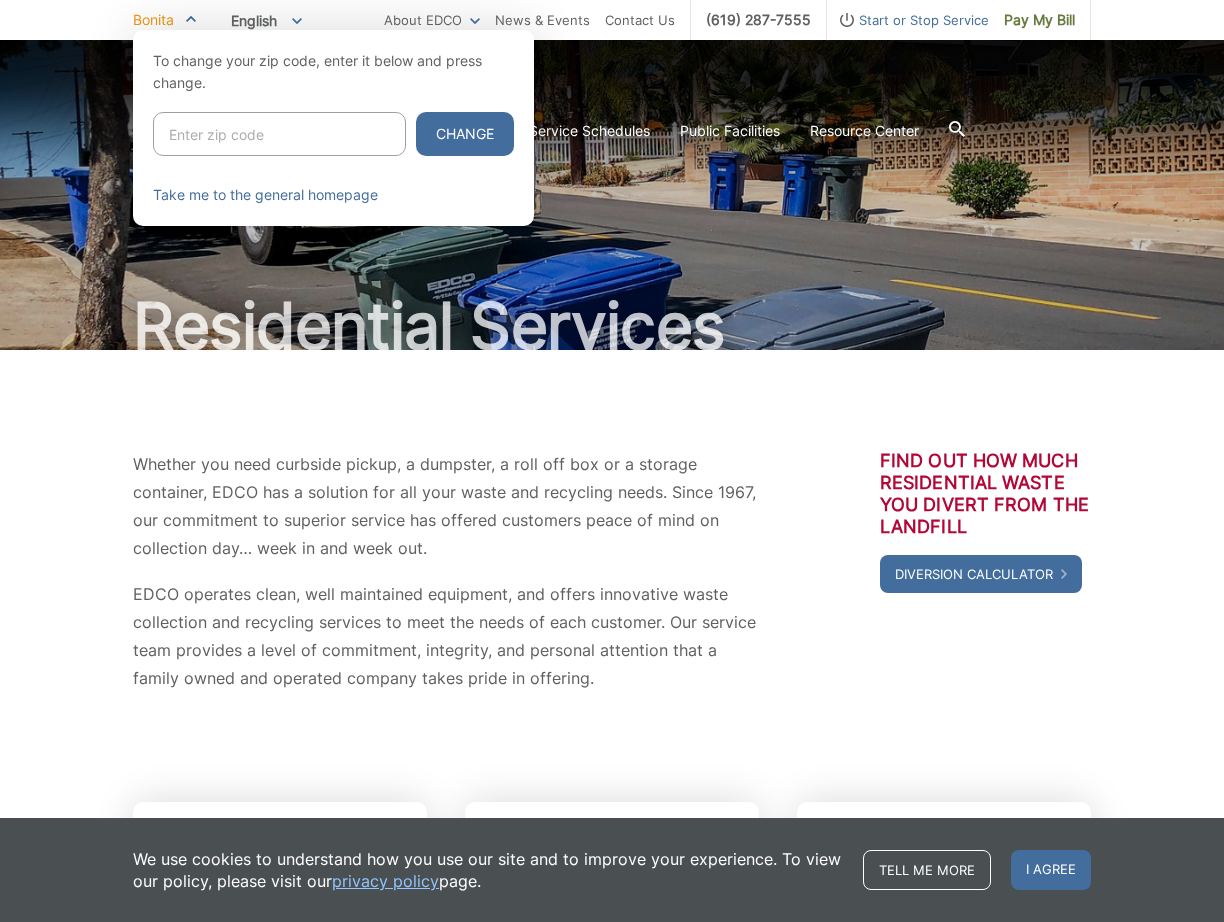 click at bounding box center [279, 134] 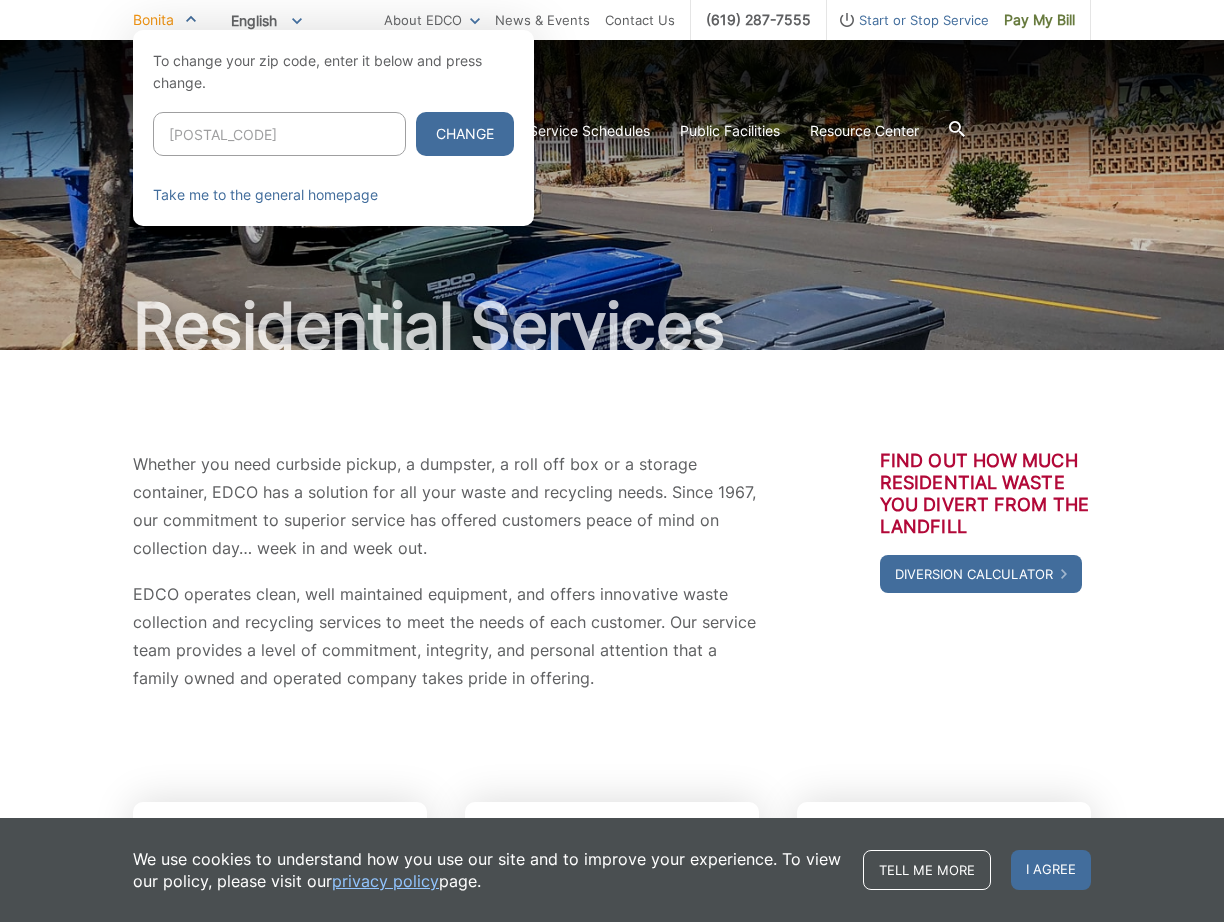 click on "Change" at bounding box center (465, 134) 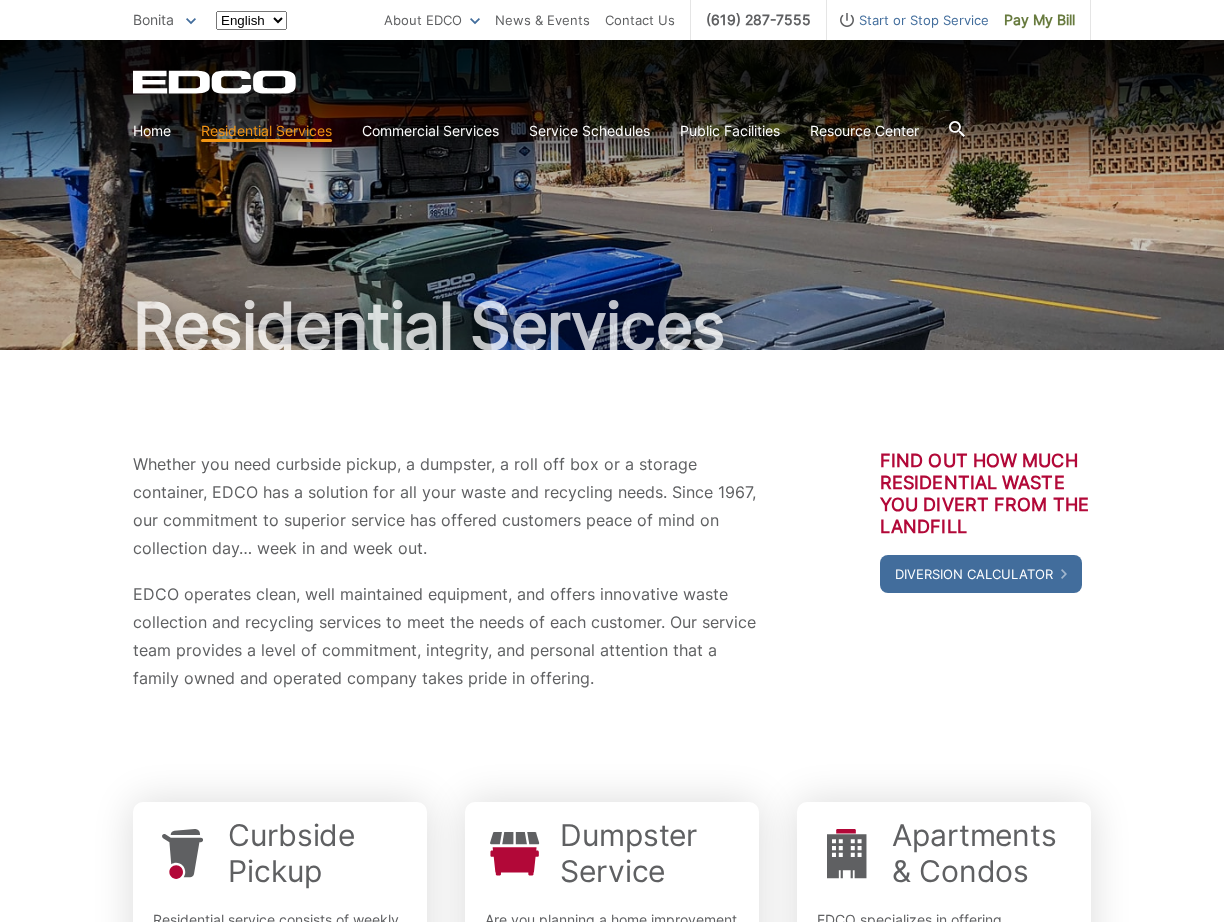 scroll, scrollTop: 0, scrollLeft: 0, axis: both 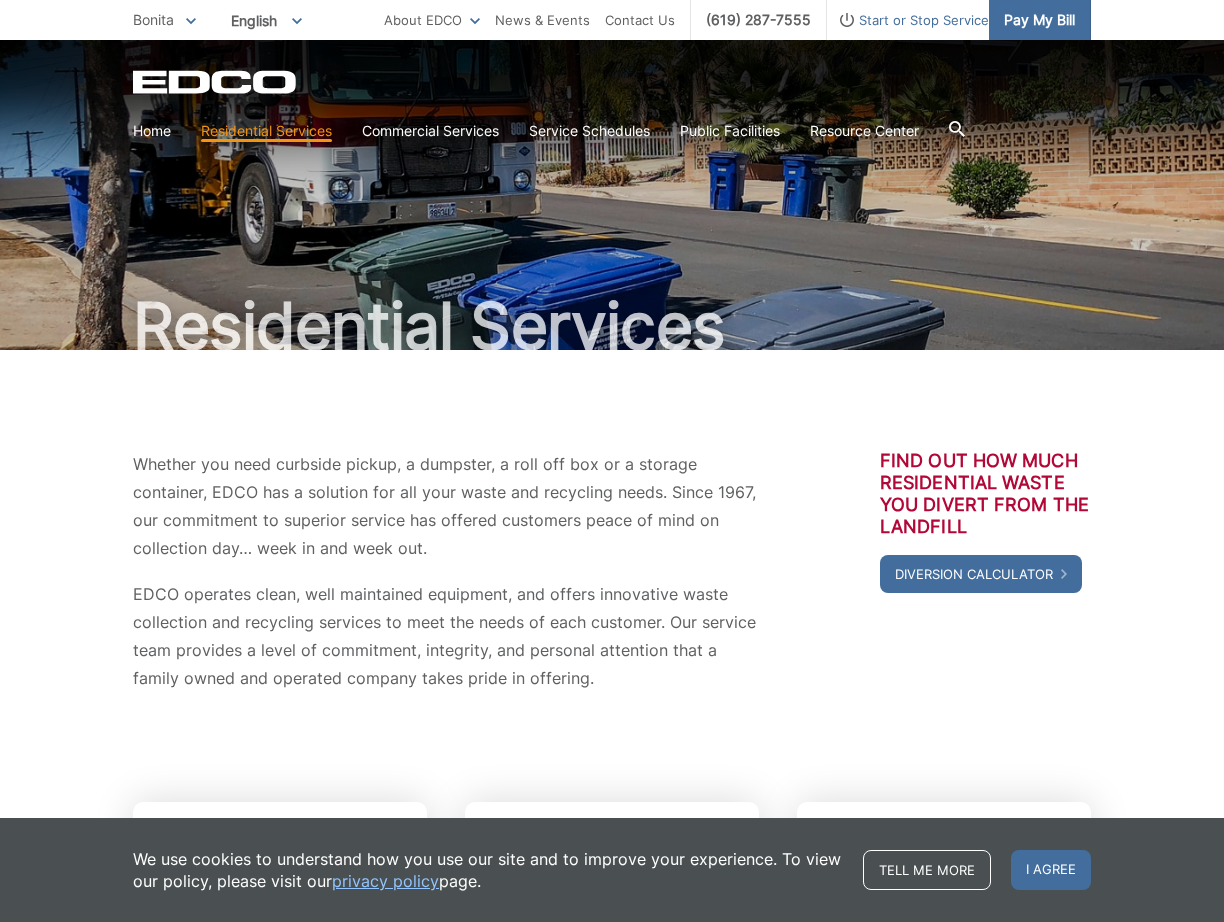 click on "Pay My Bill" at bounding box center (1039, 20) 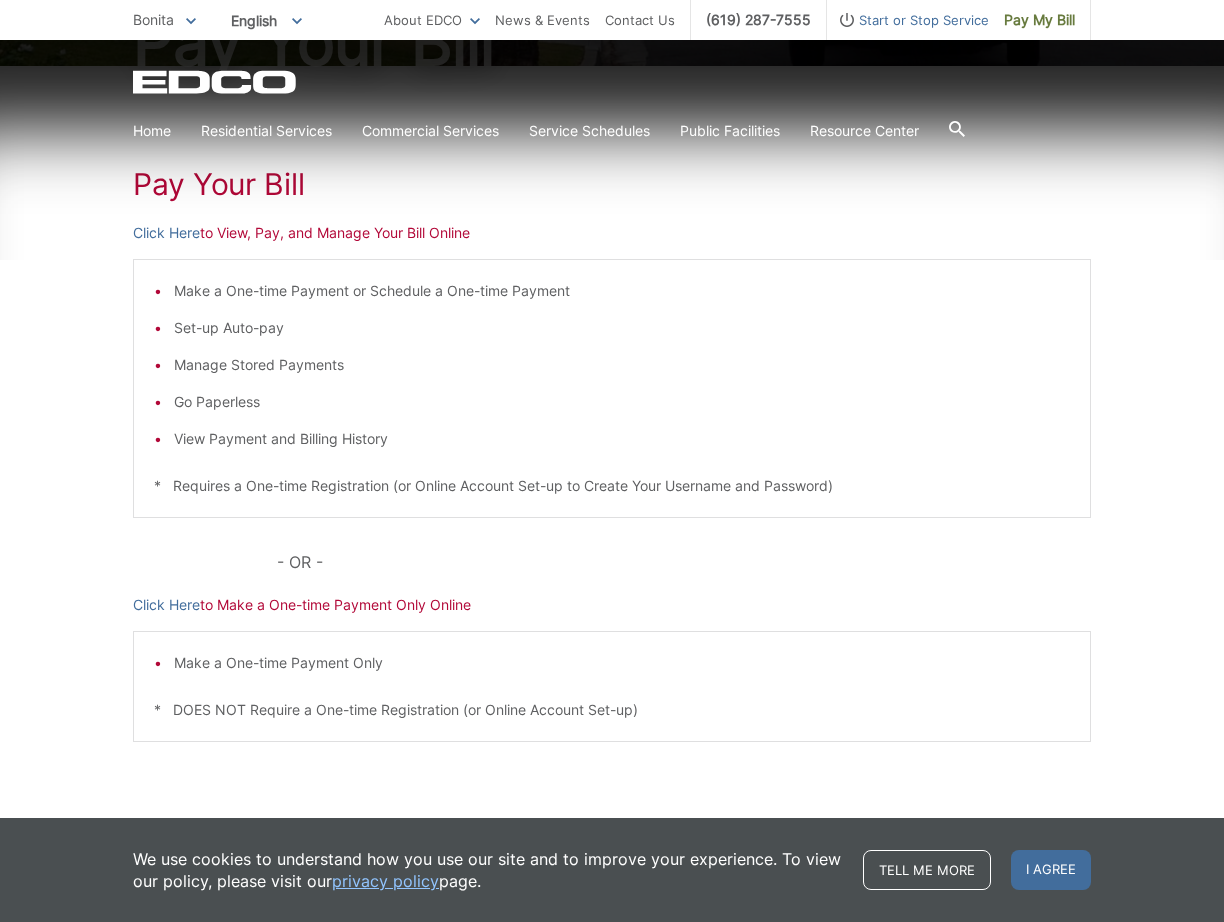 scroll, scrollTop: 336, scrollLeft: 0, axis: vertical 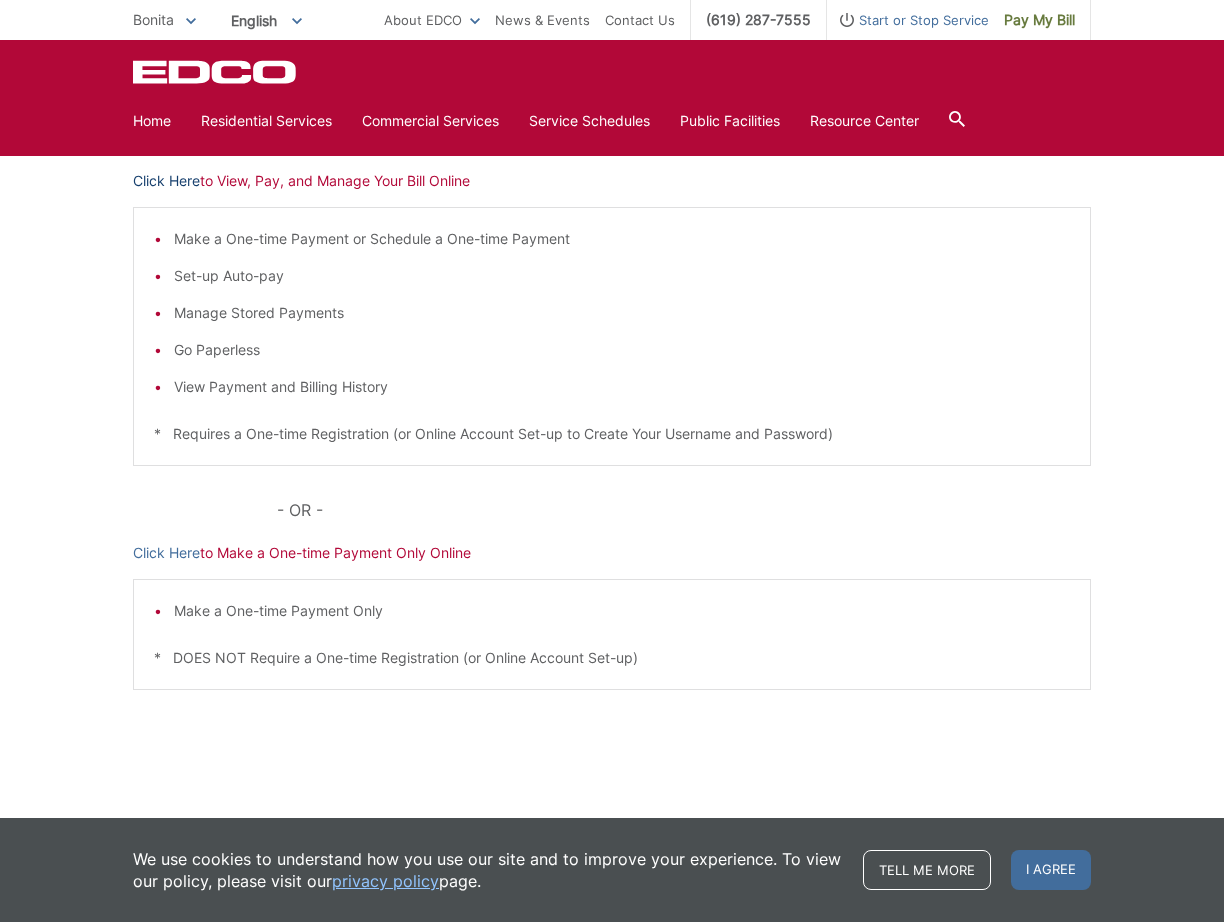 click on "Click Here" at bounding box center [166, 181] 